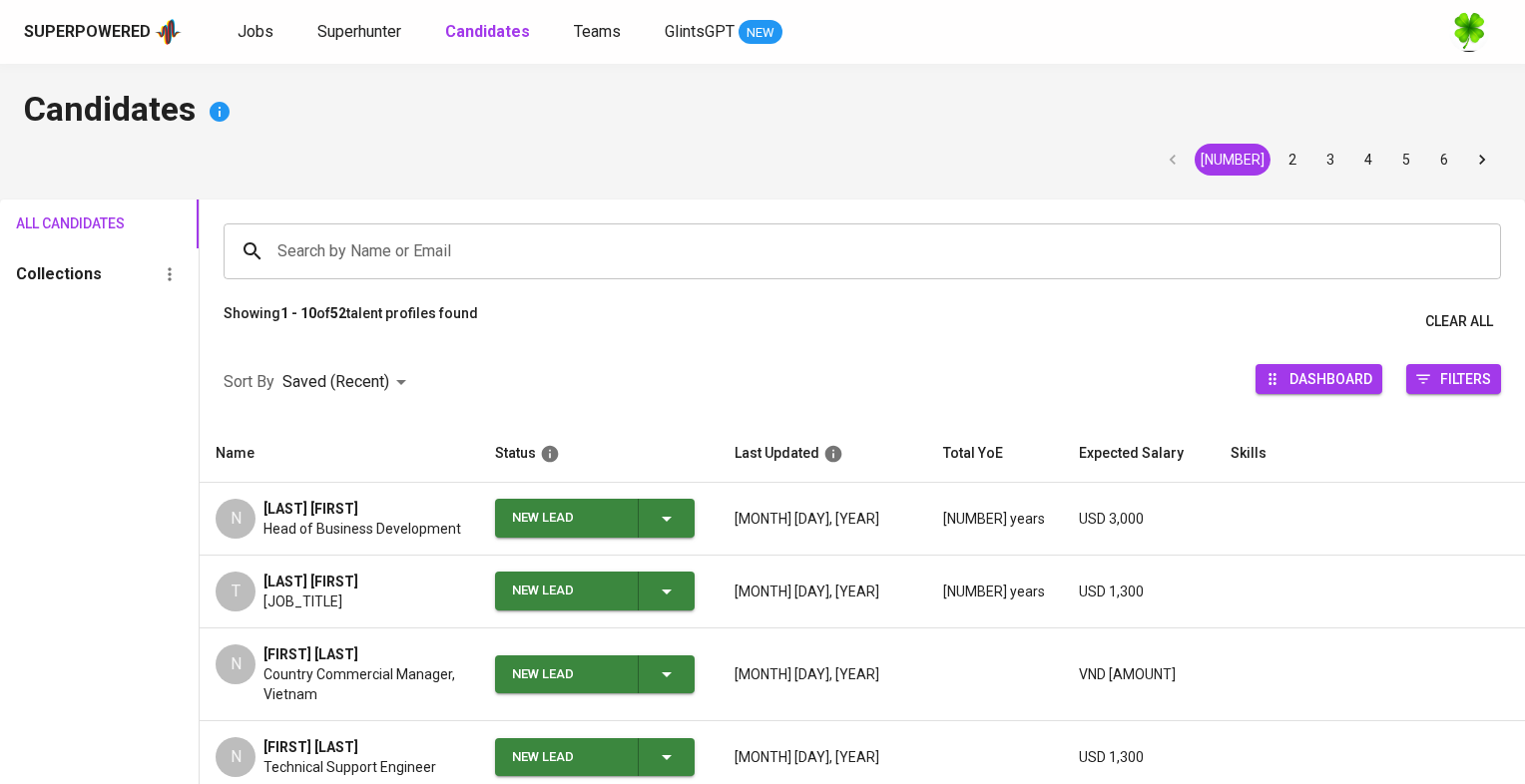 scroll, scrollTop: 0, scrollLeft: 0, axis: both 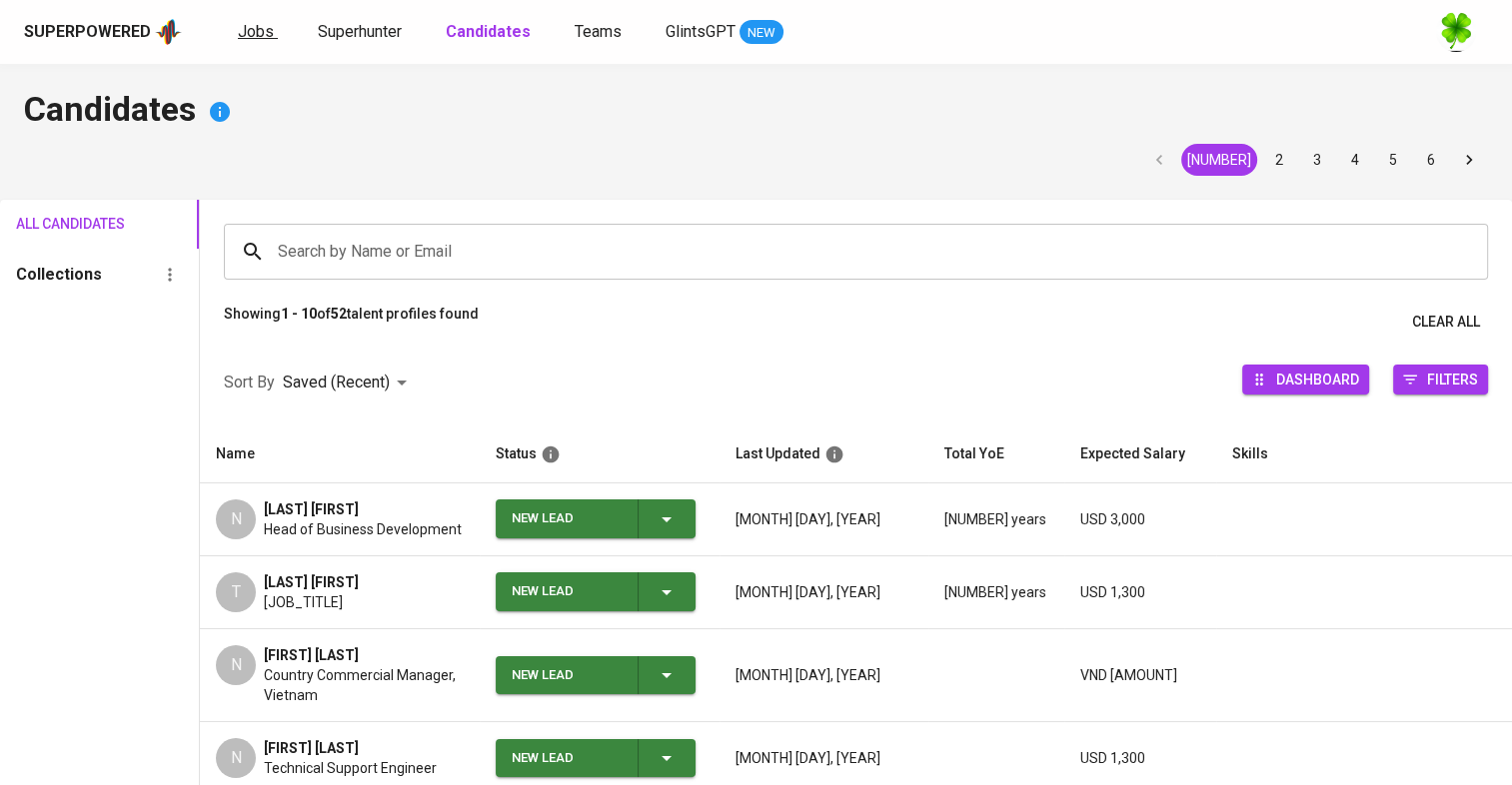 click on "Jobs" at bounding box center [256, 31] 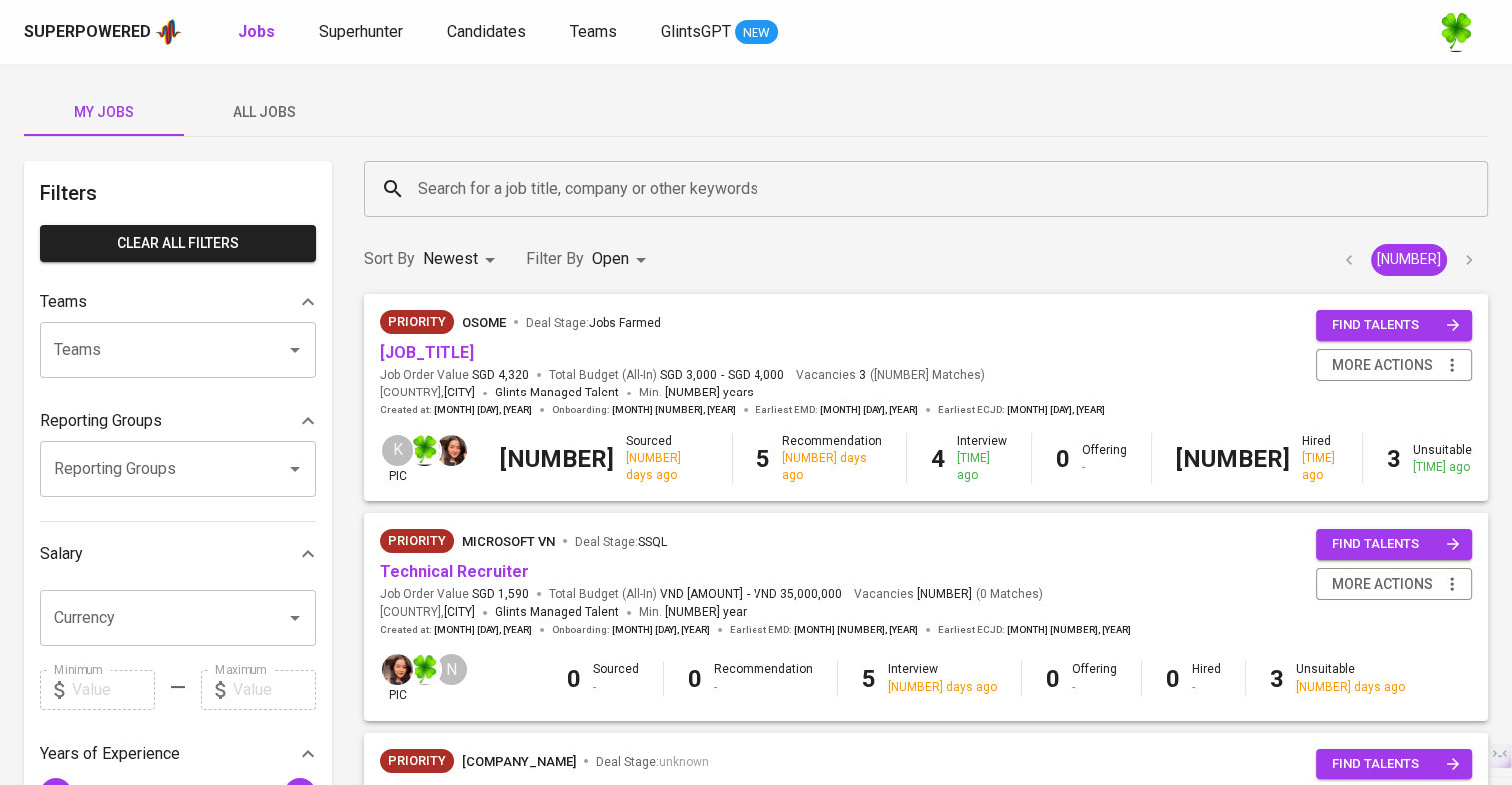 click on "All Jobs" at bounding box center (104, 112) 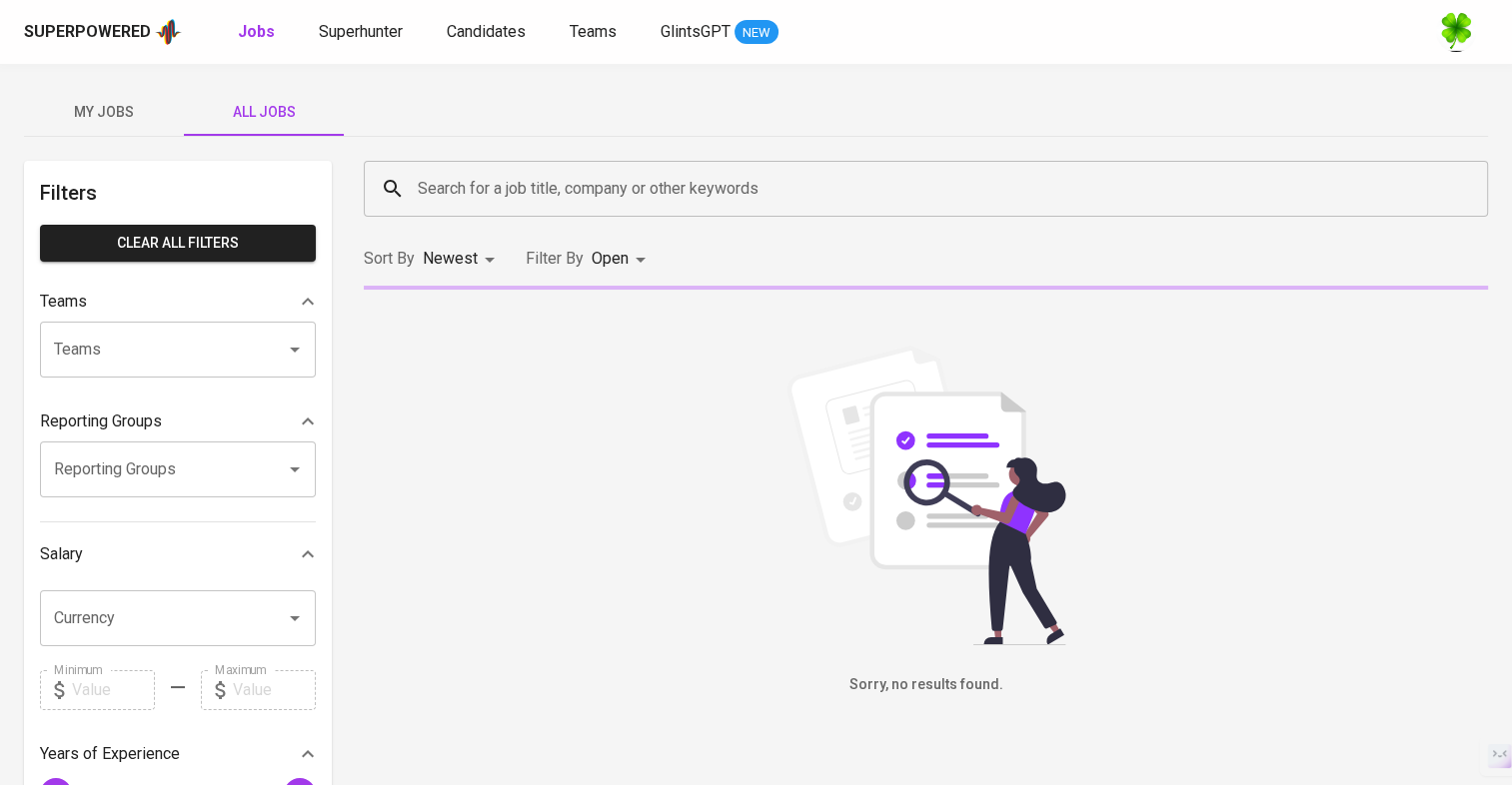click on "Search for a job title, company or other keywords" at bounding box center (930, 189) 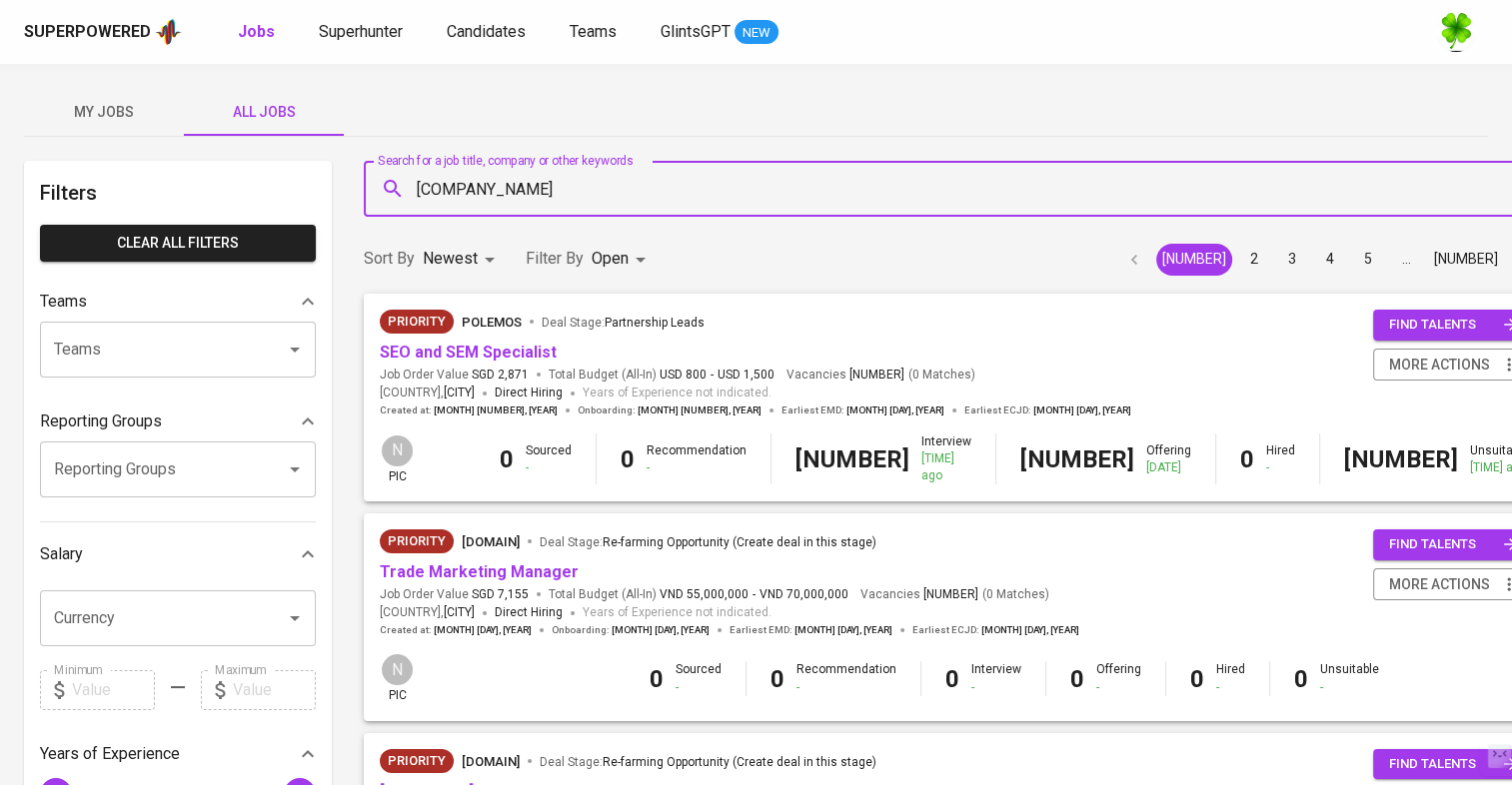 type on "[COMPANY_NAME]" 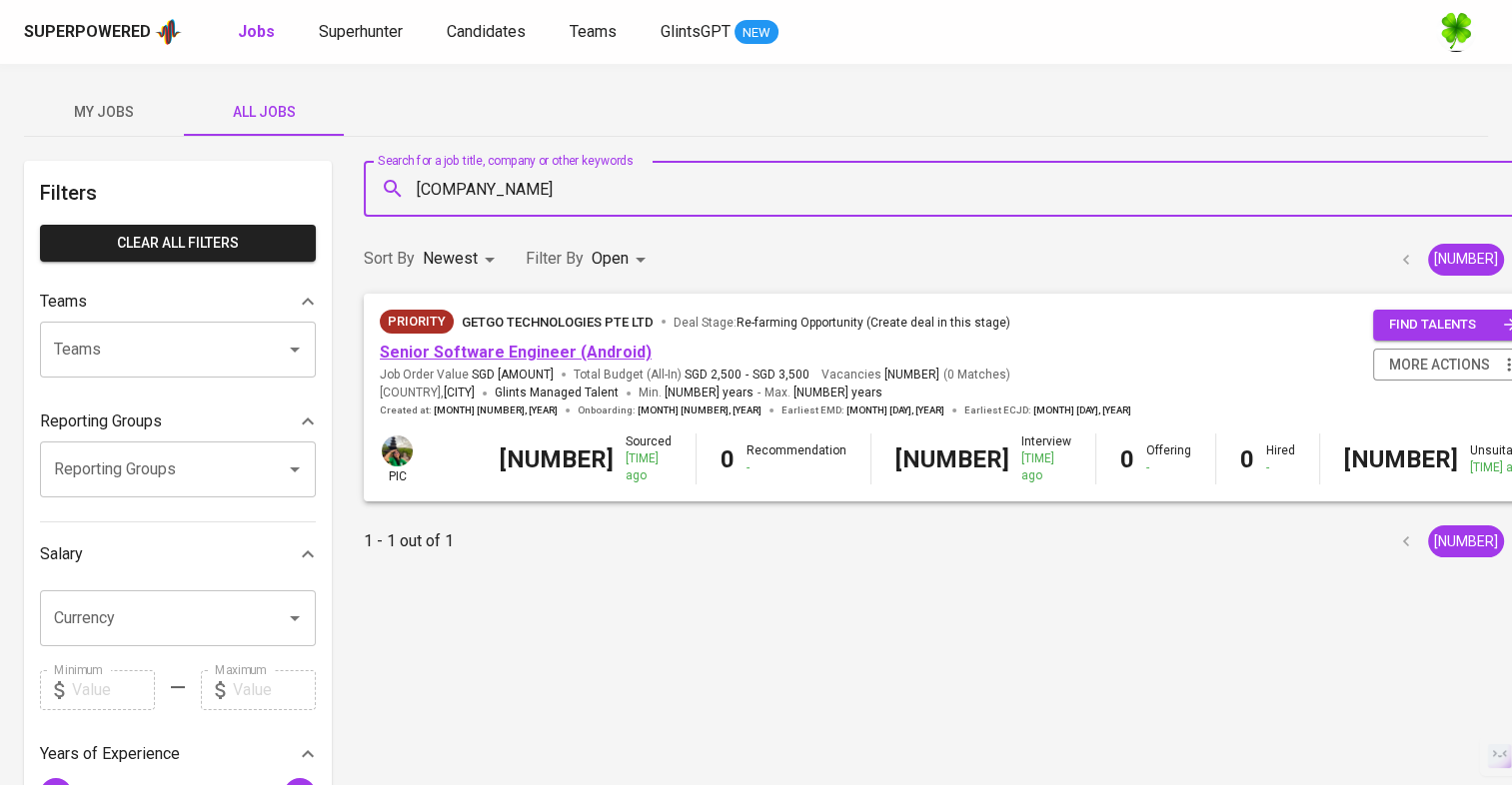 click on "Senior Software Engineer (Android)" at bounding box center [516, 352] 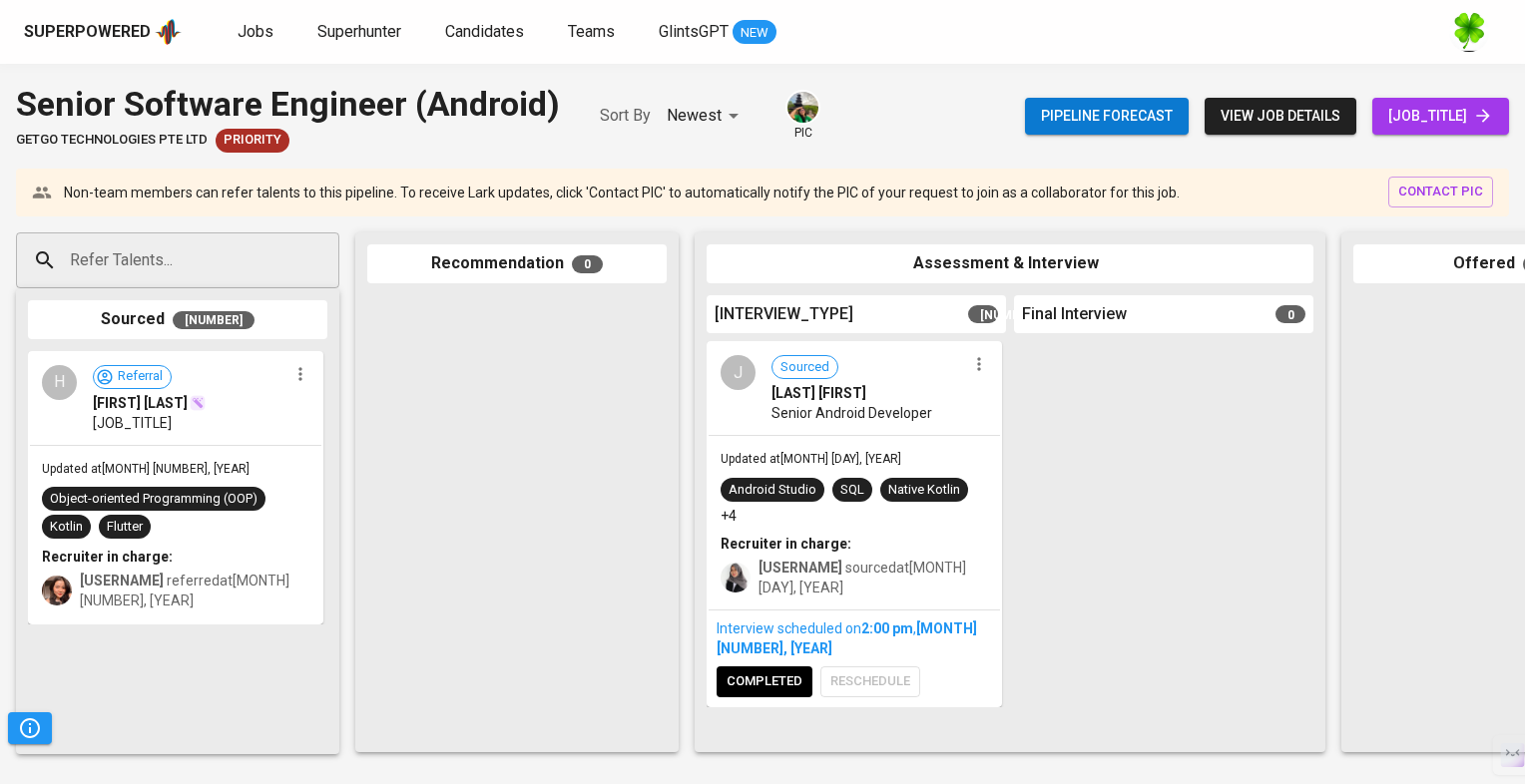 click on "[JOB_TITLE]" at bounding box center (1440, 116) 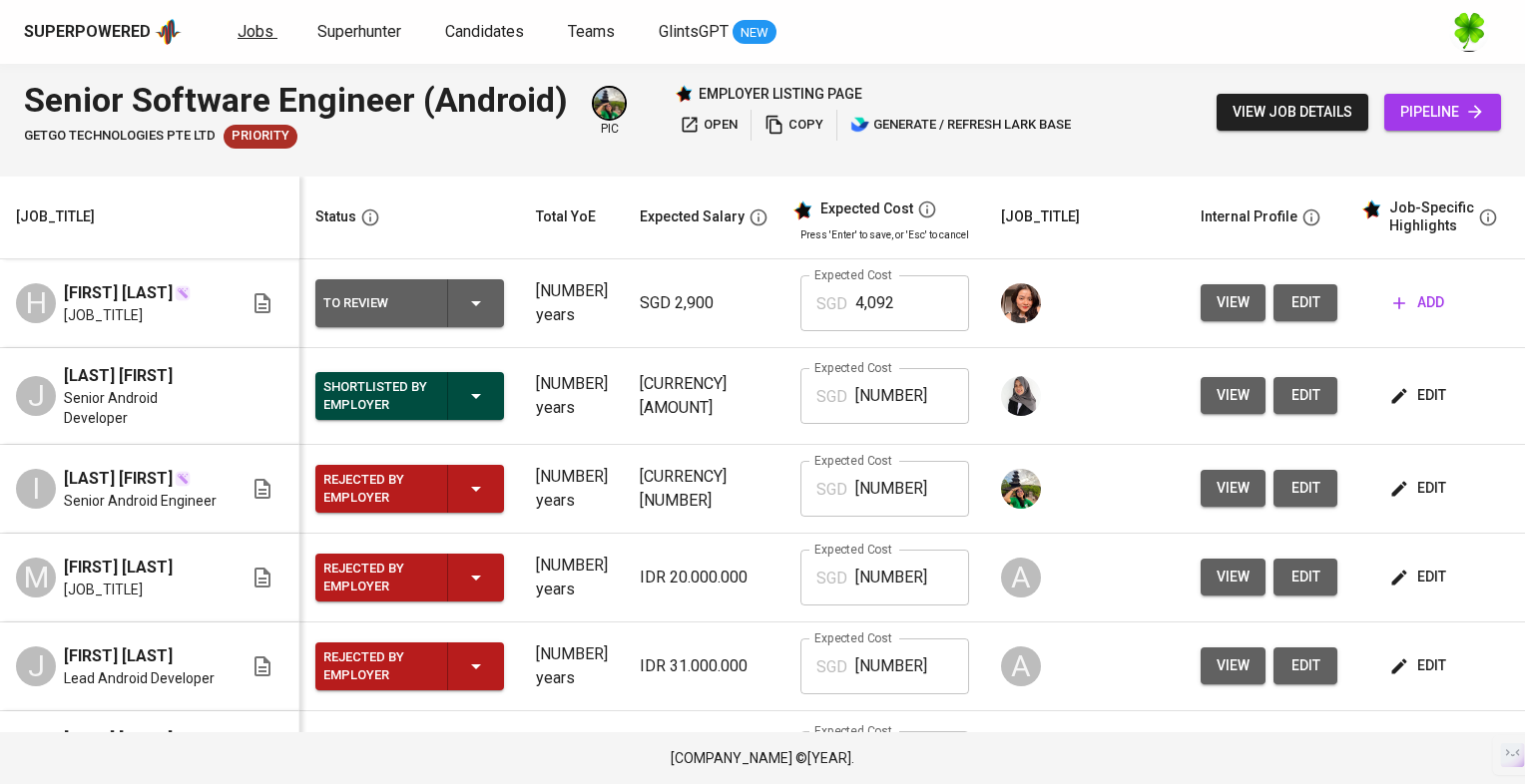 click on "Jobs" at bounding box center (257, 32) 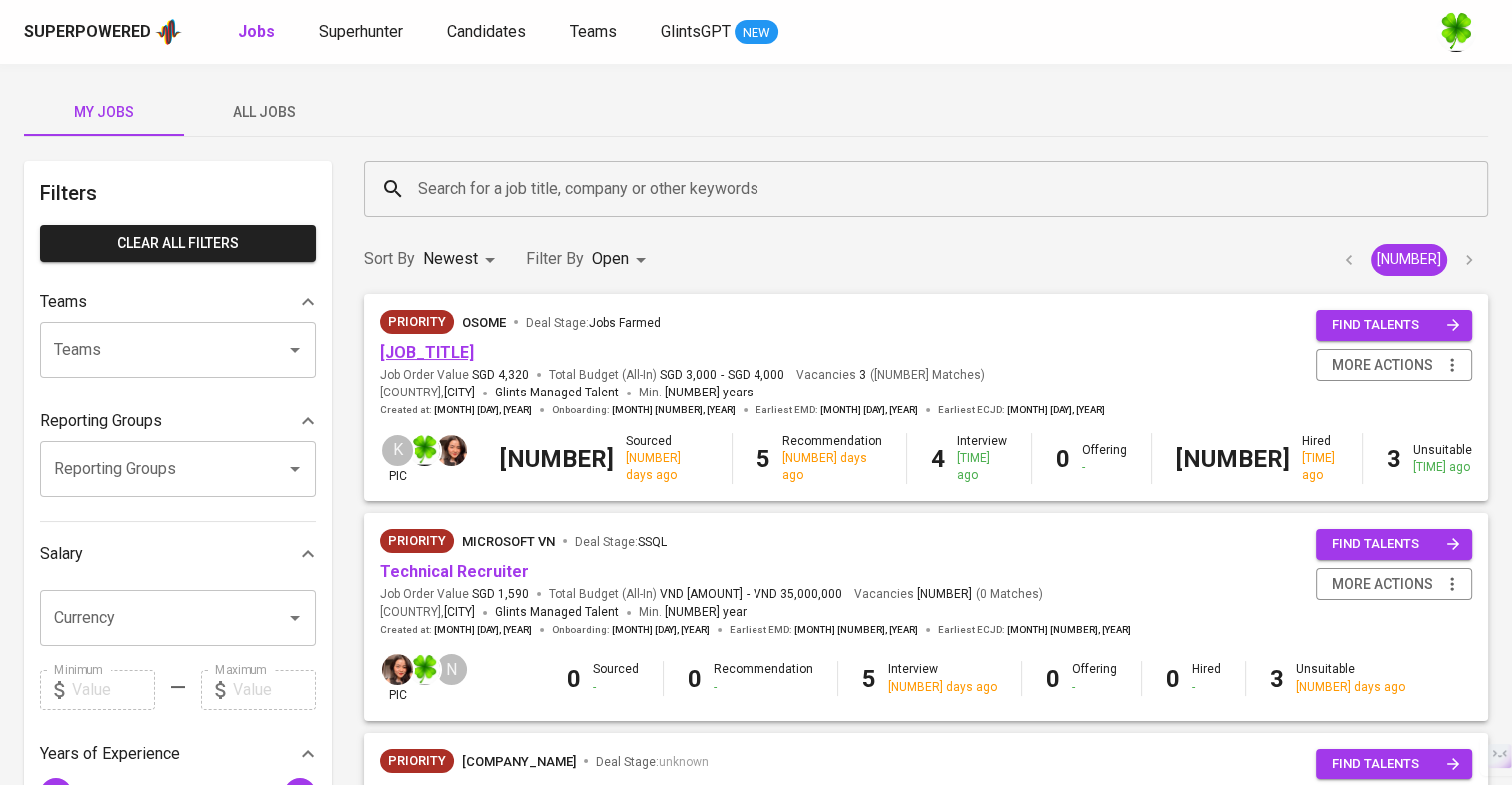 click on "[JOB_TITLE]" at bounding box center [427, 352] 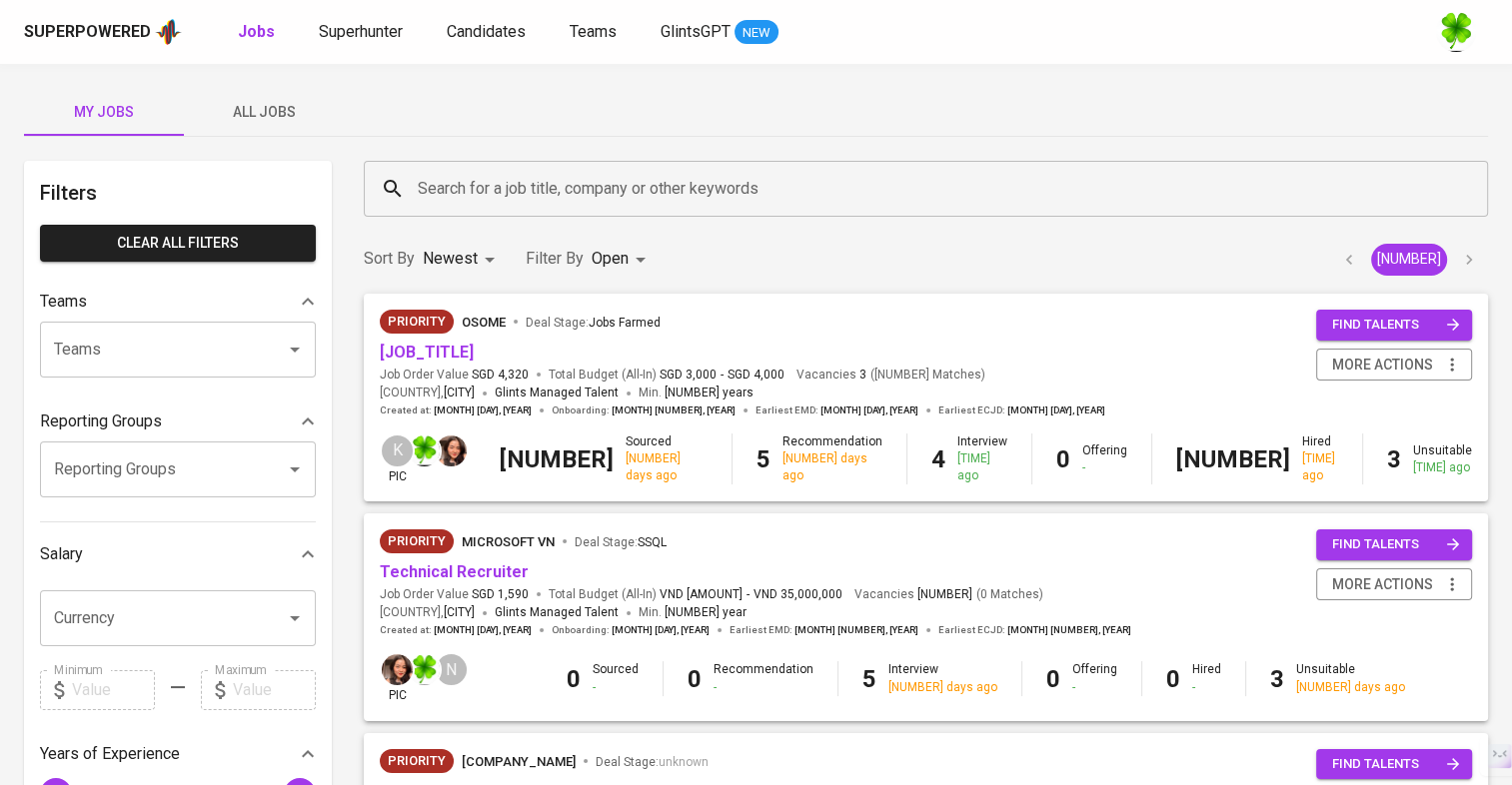 click on "All Jobs" at bounding box center (104, 112) 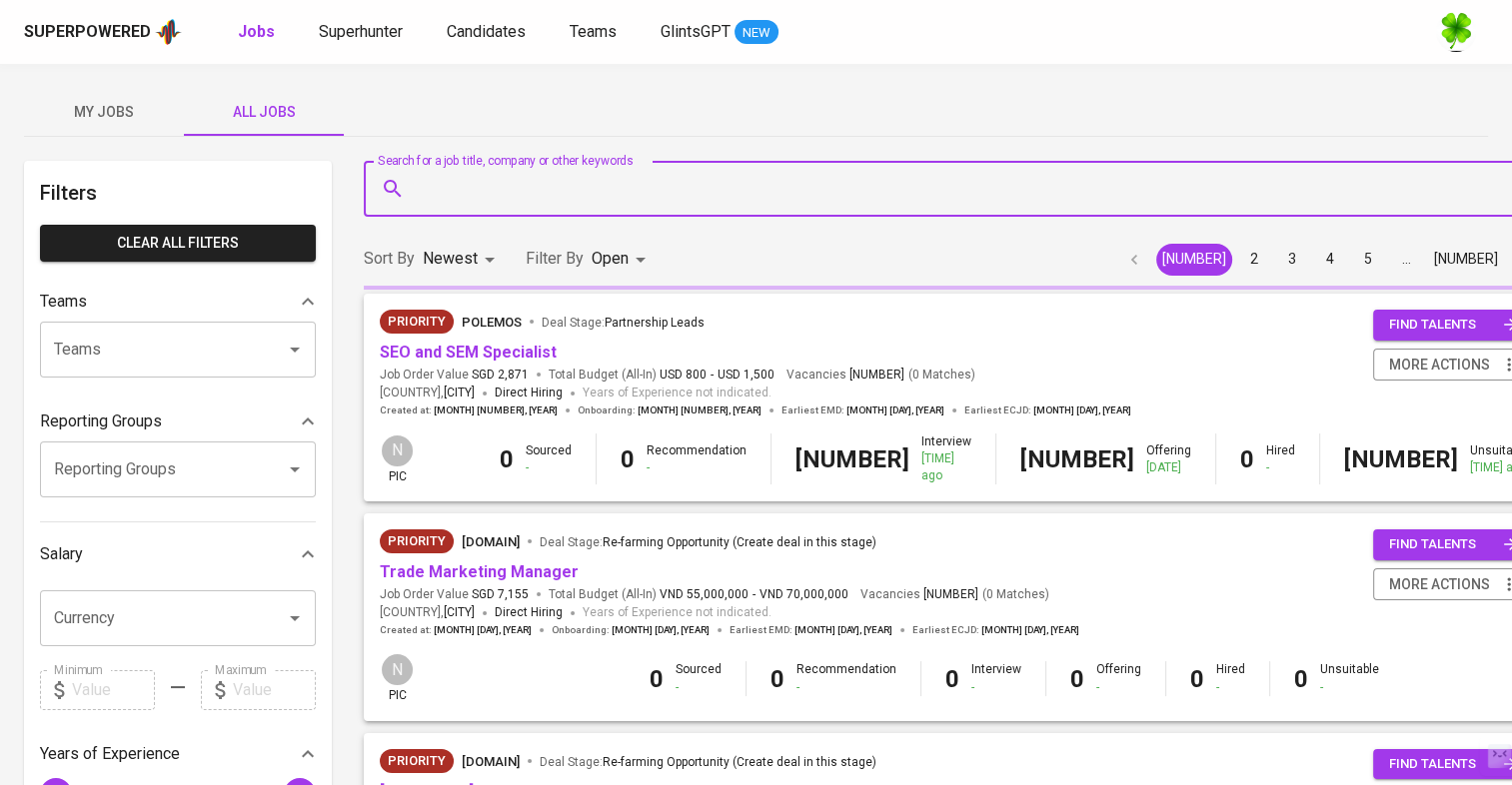 click on "Search for a job title, company or other keywords" at bounding box center (959, 189) 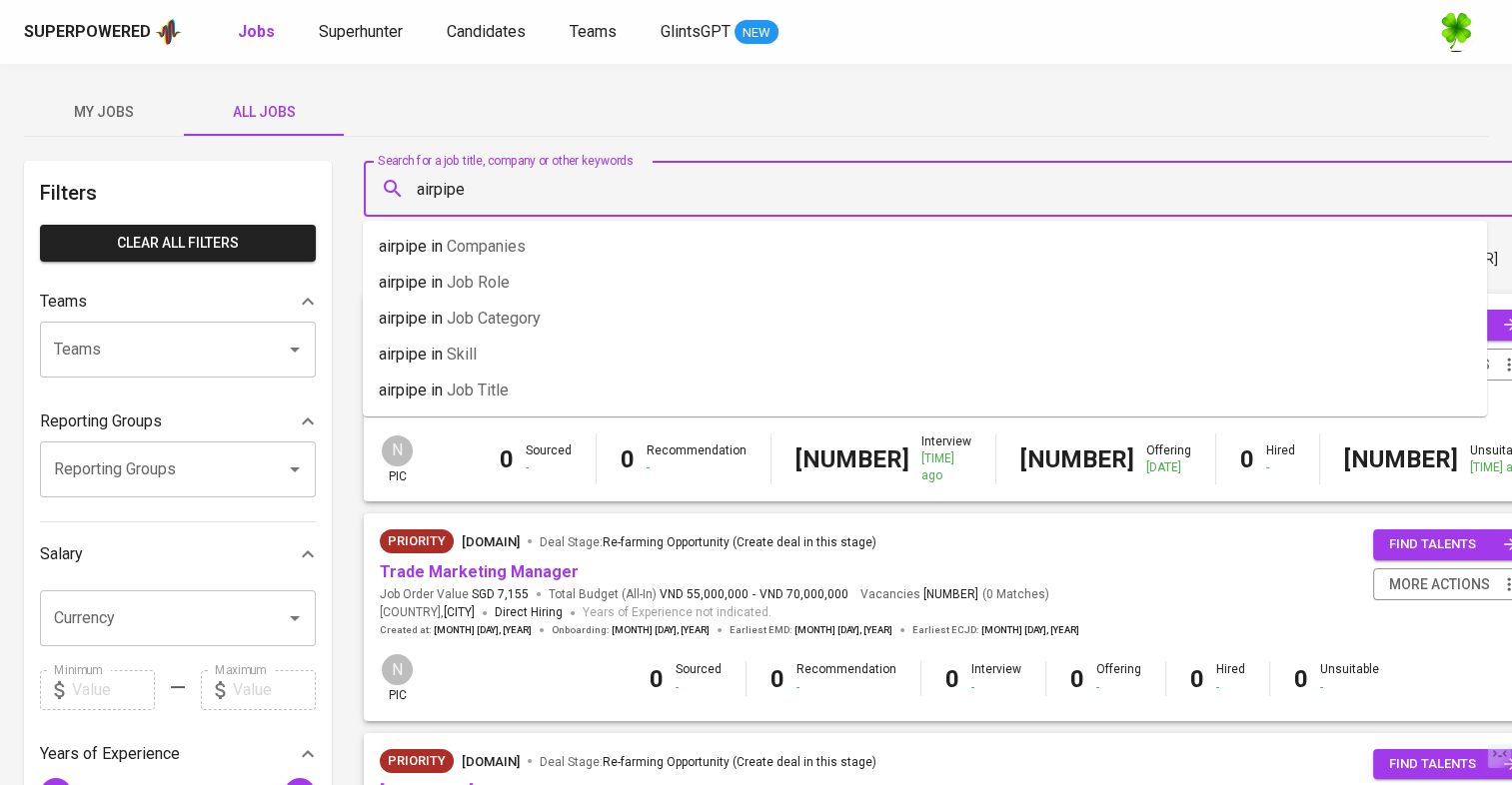 type on "airpipe" 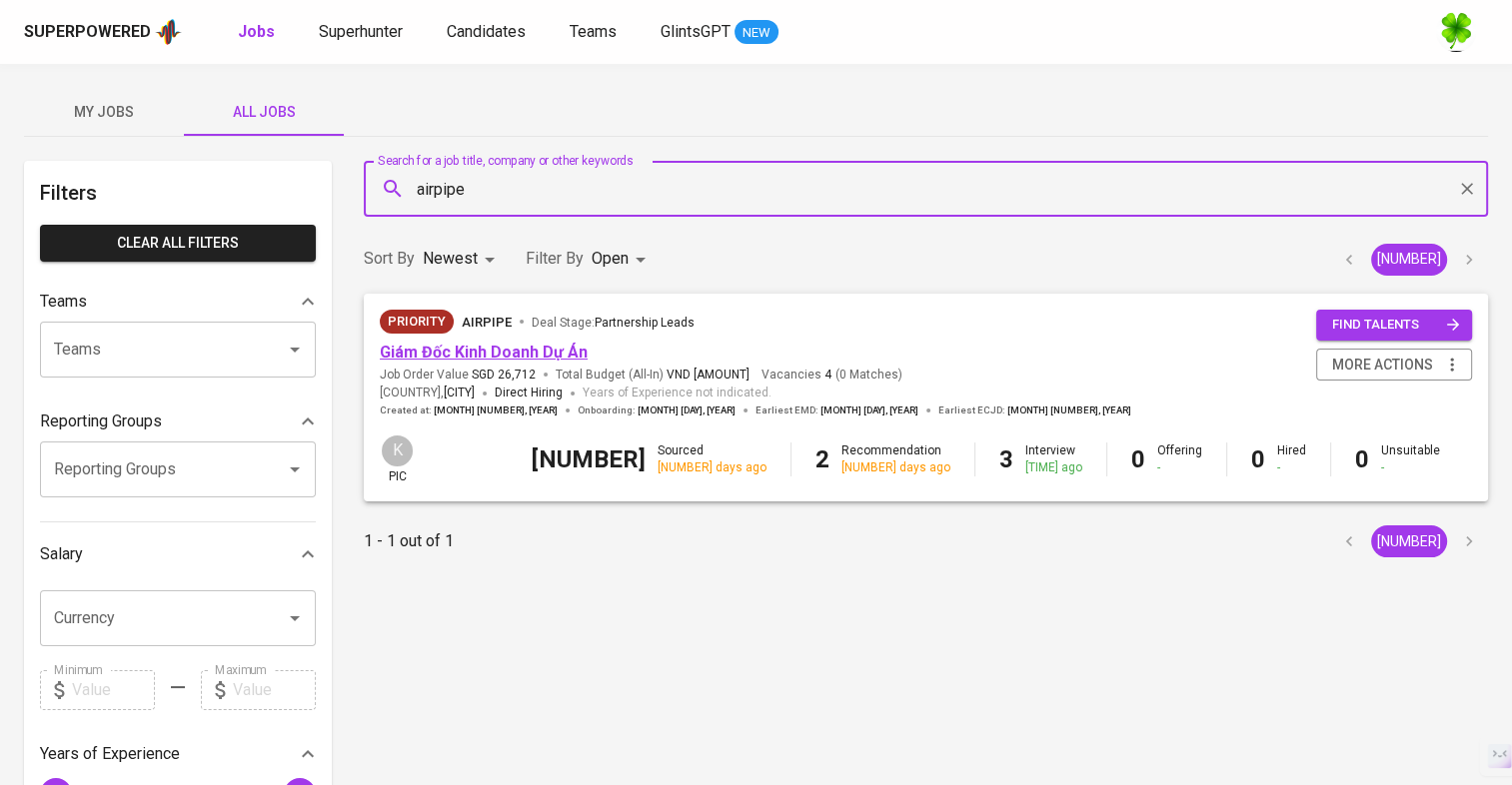 click on "Giám Đốc Kinh Doanh Dự Án" at bounding box center (484, 352) 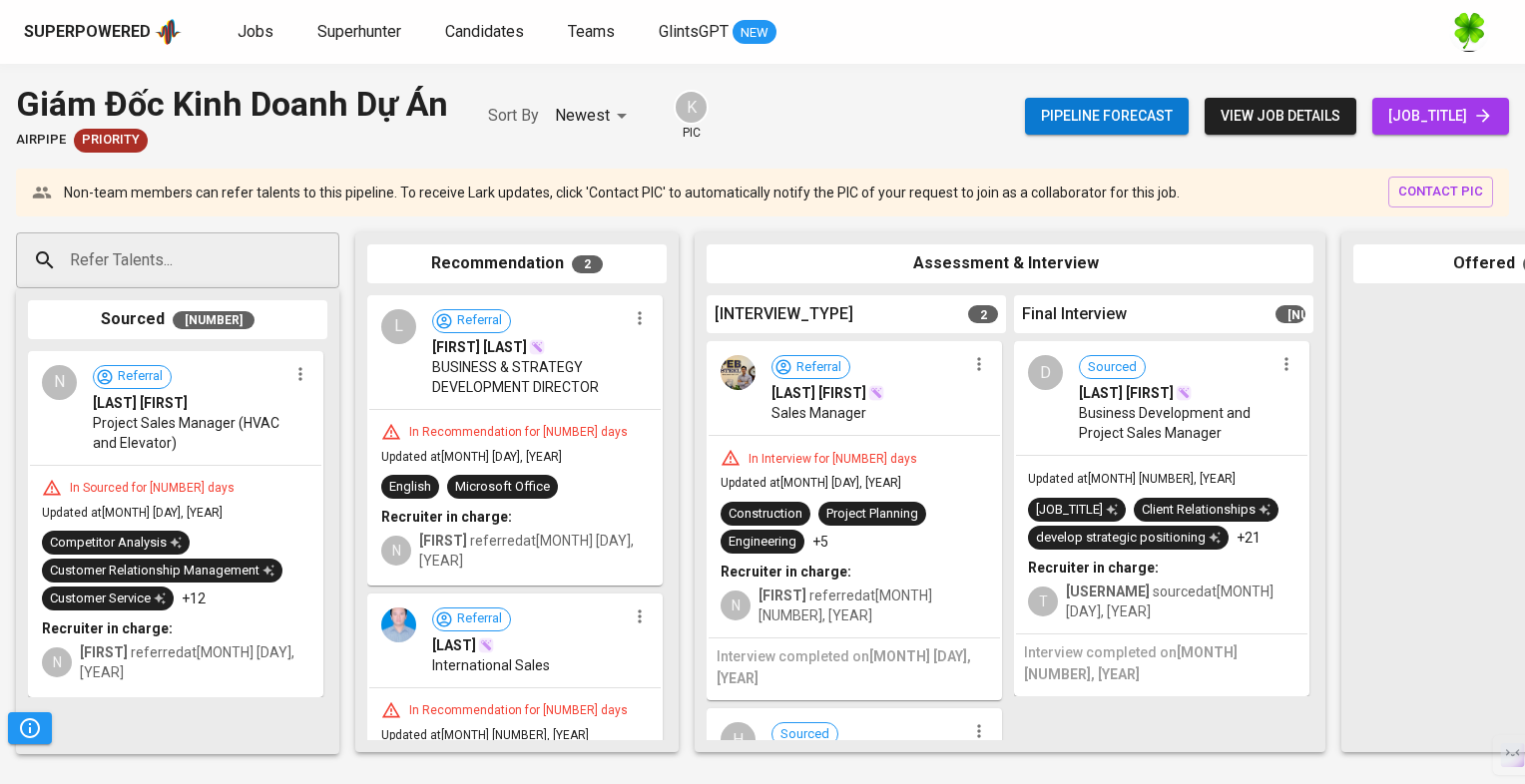 scroll, scrollTop: 144, scrollLeft: 0, axis: vertical 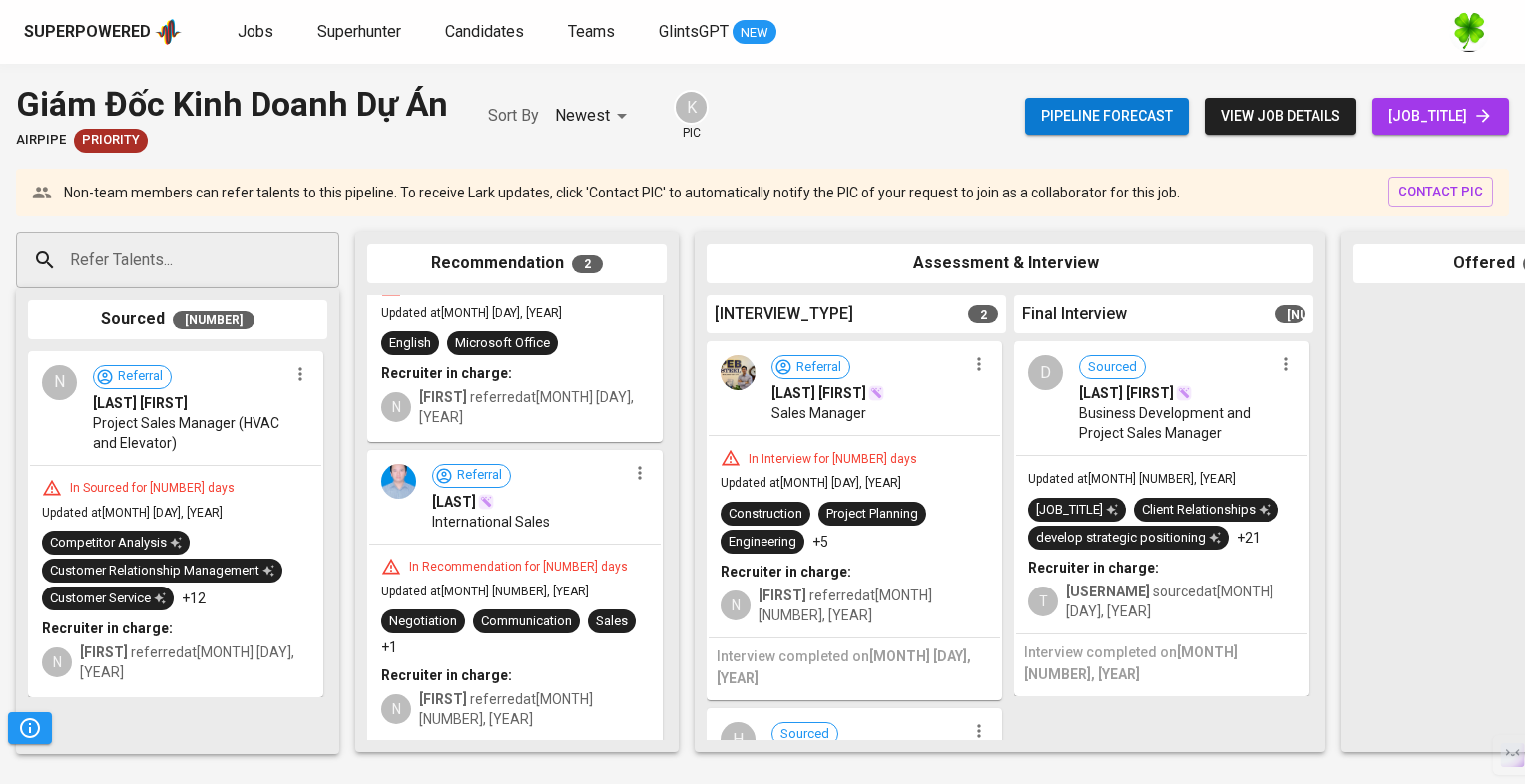 click on "Refer Talents..." at bounding box center [170, 260] 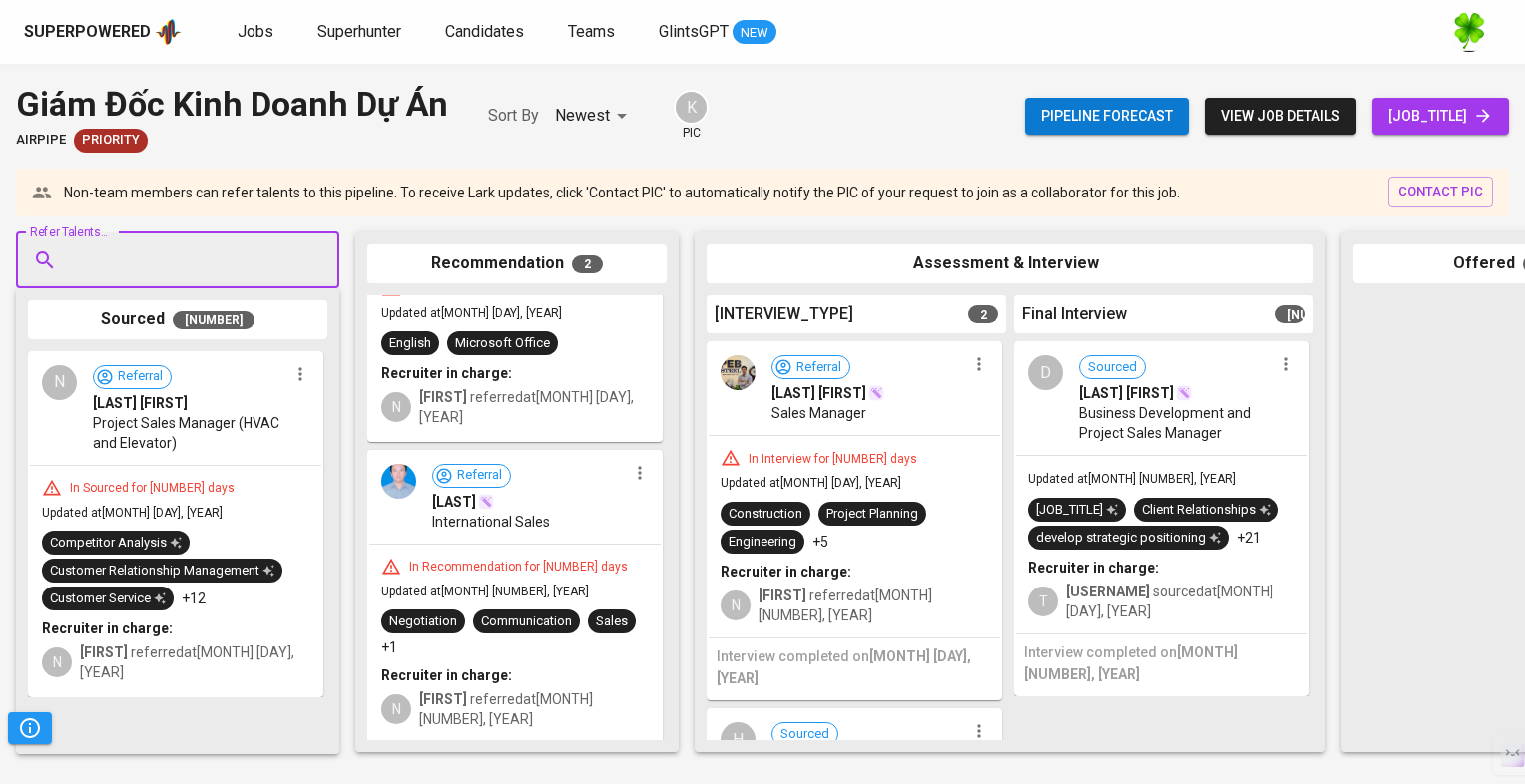 click on "Refer Talents..." at bounding box center [170, 260] 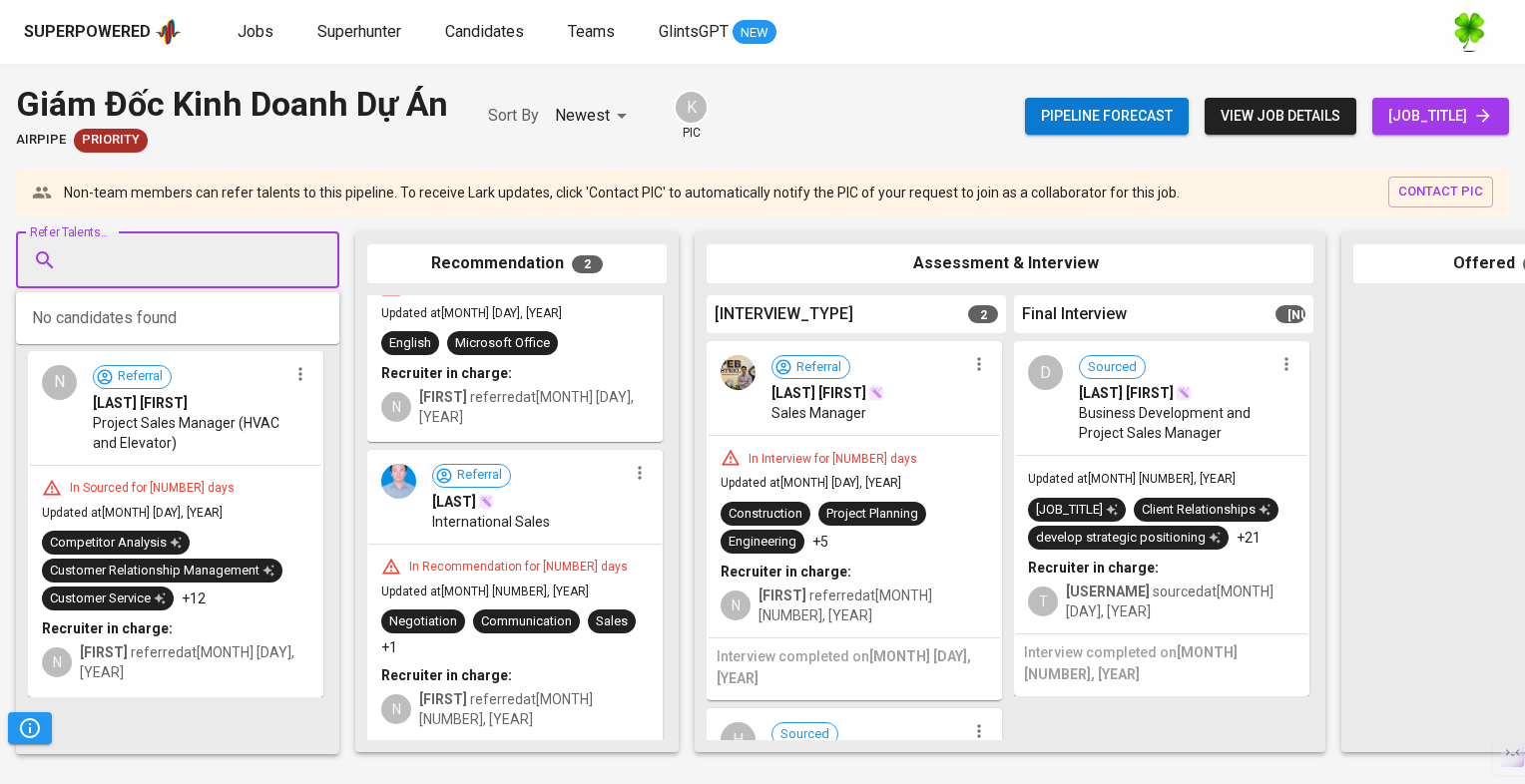 paste on "[EMAIL]" 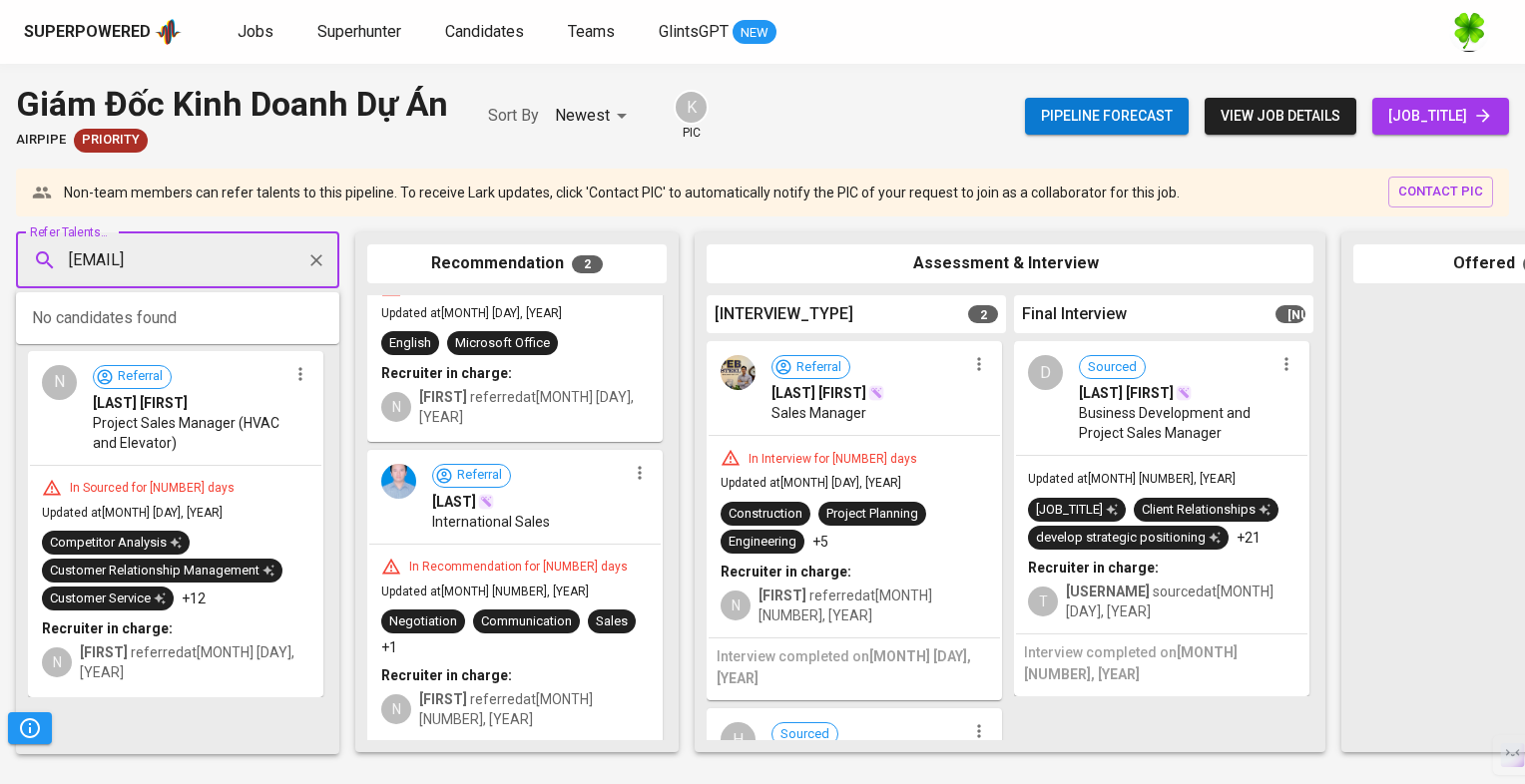 scroll, scrollTop: 0, scrollLeft: 4, axis: horizontal 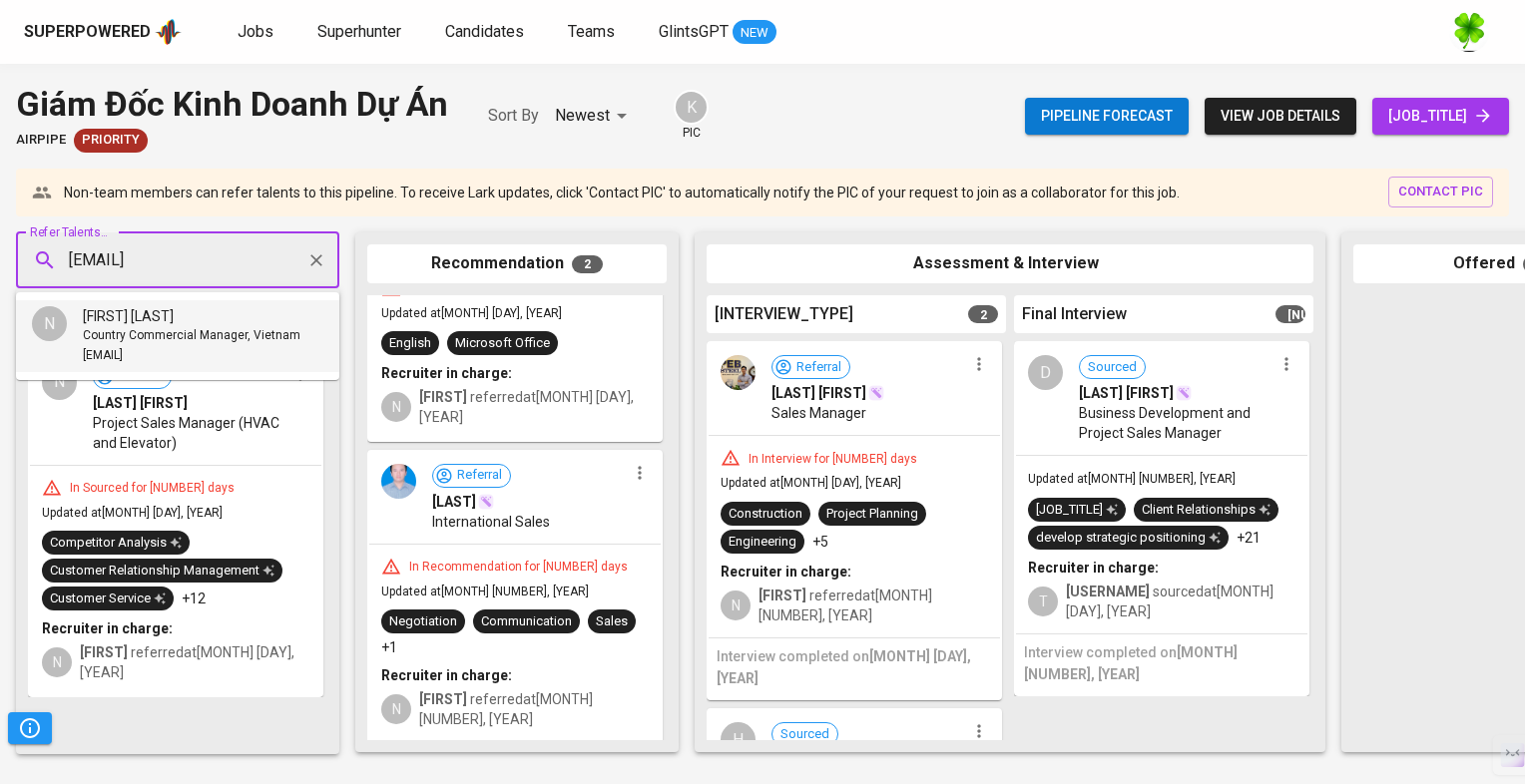 click on "[FIRST] [LAST]" at bounding box center [128, 316] 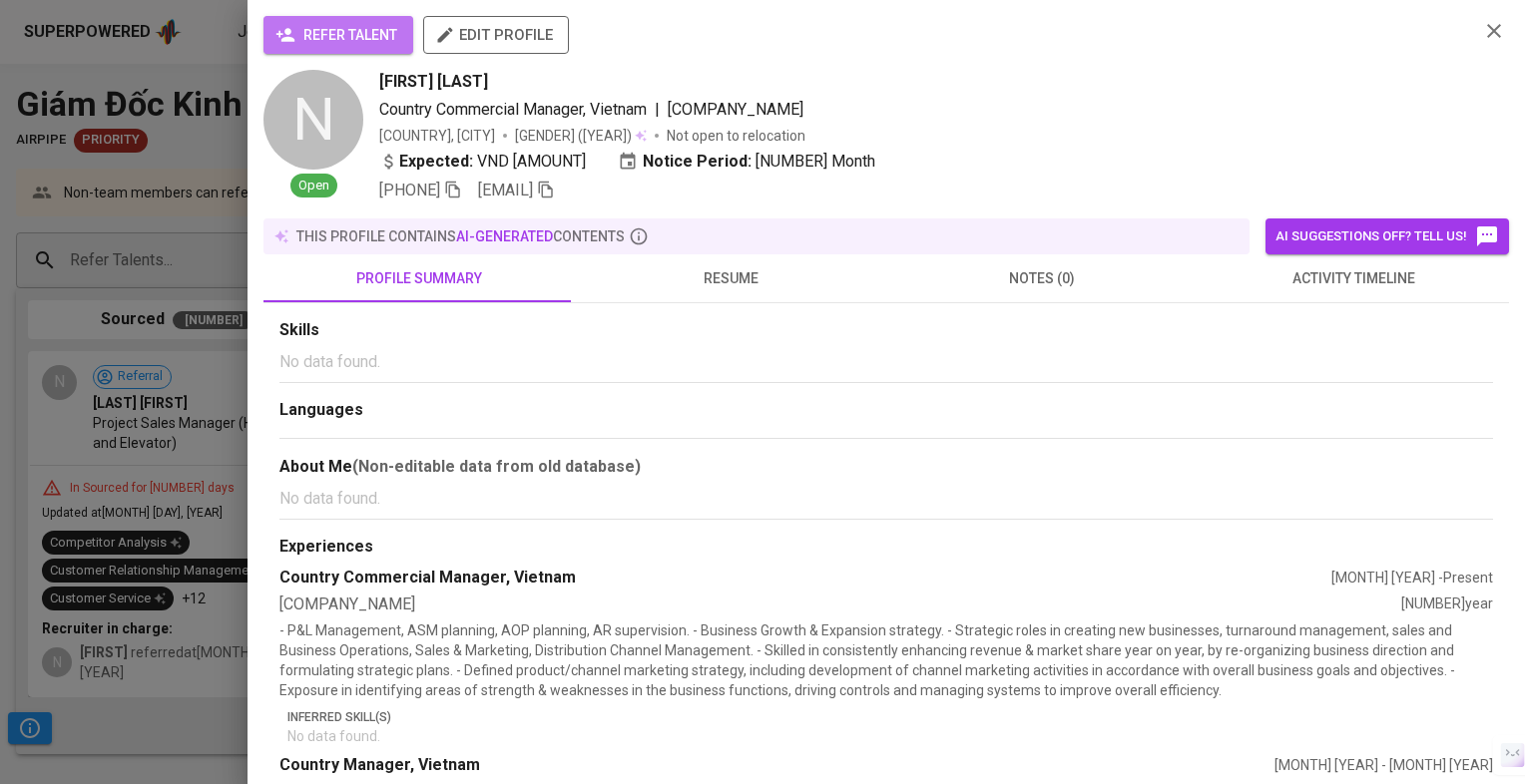 click on "refer talent" at bounding box center [338, 35] 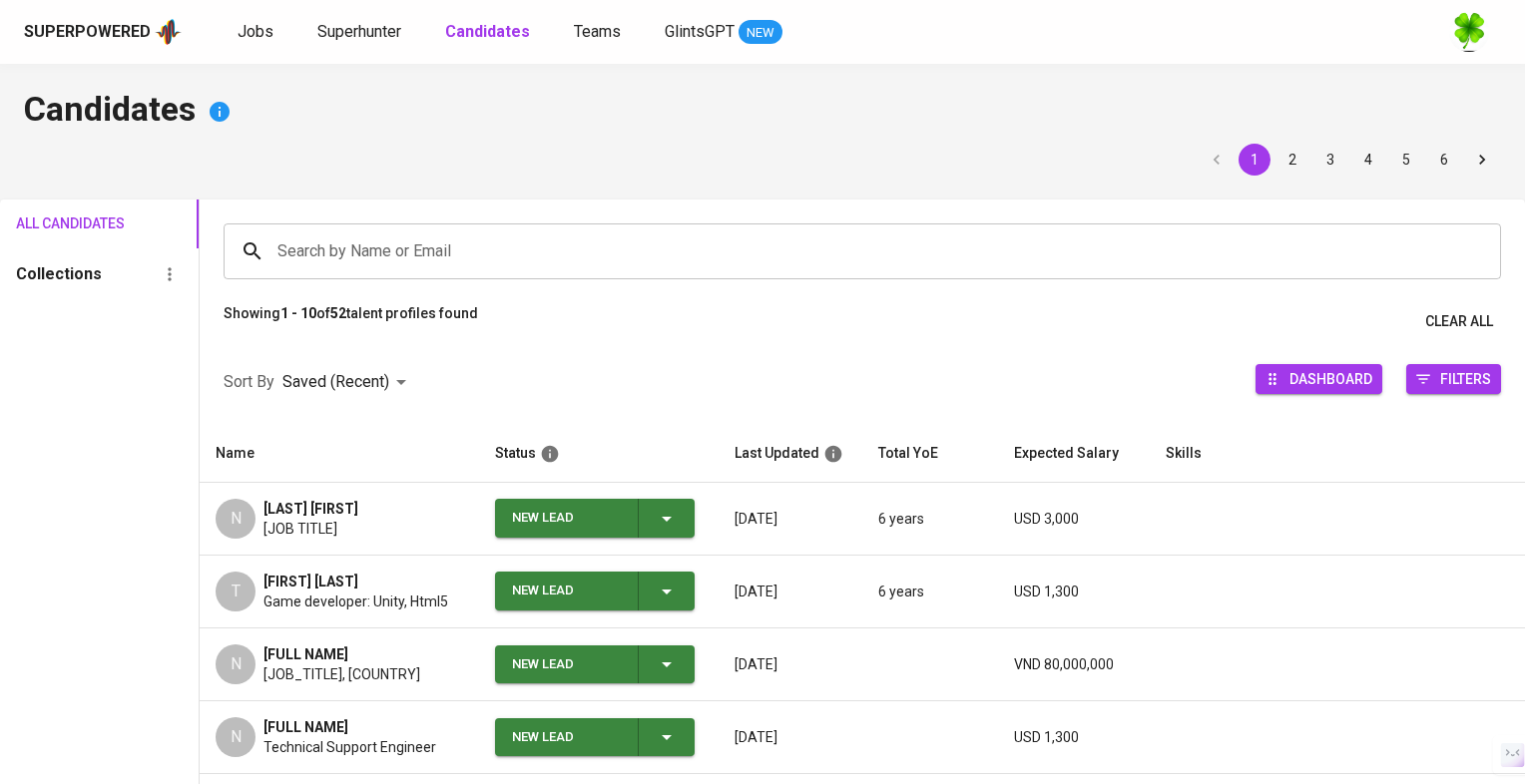 scroll, scrollTop: 0, scrollLeft: 0, axis: both 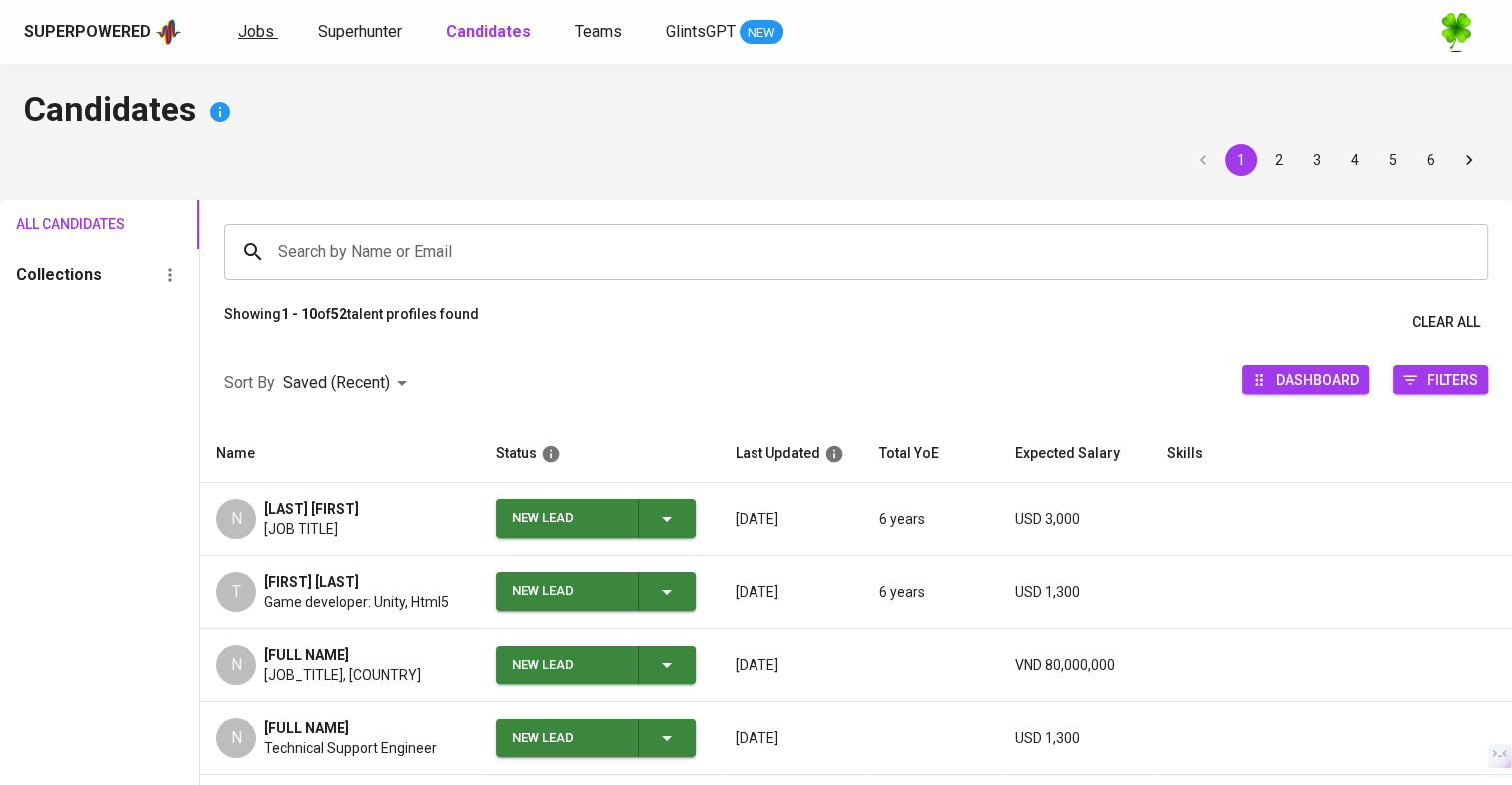 click on "Jobs" at bounding box center [256, 31] 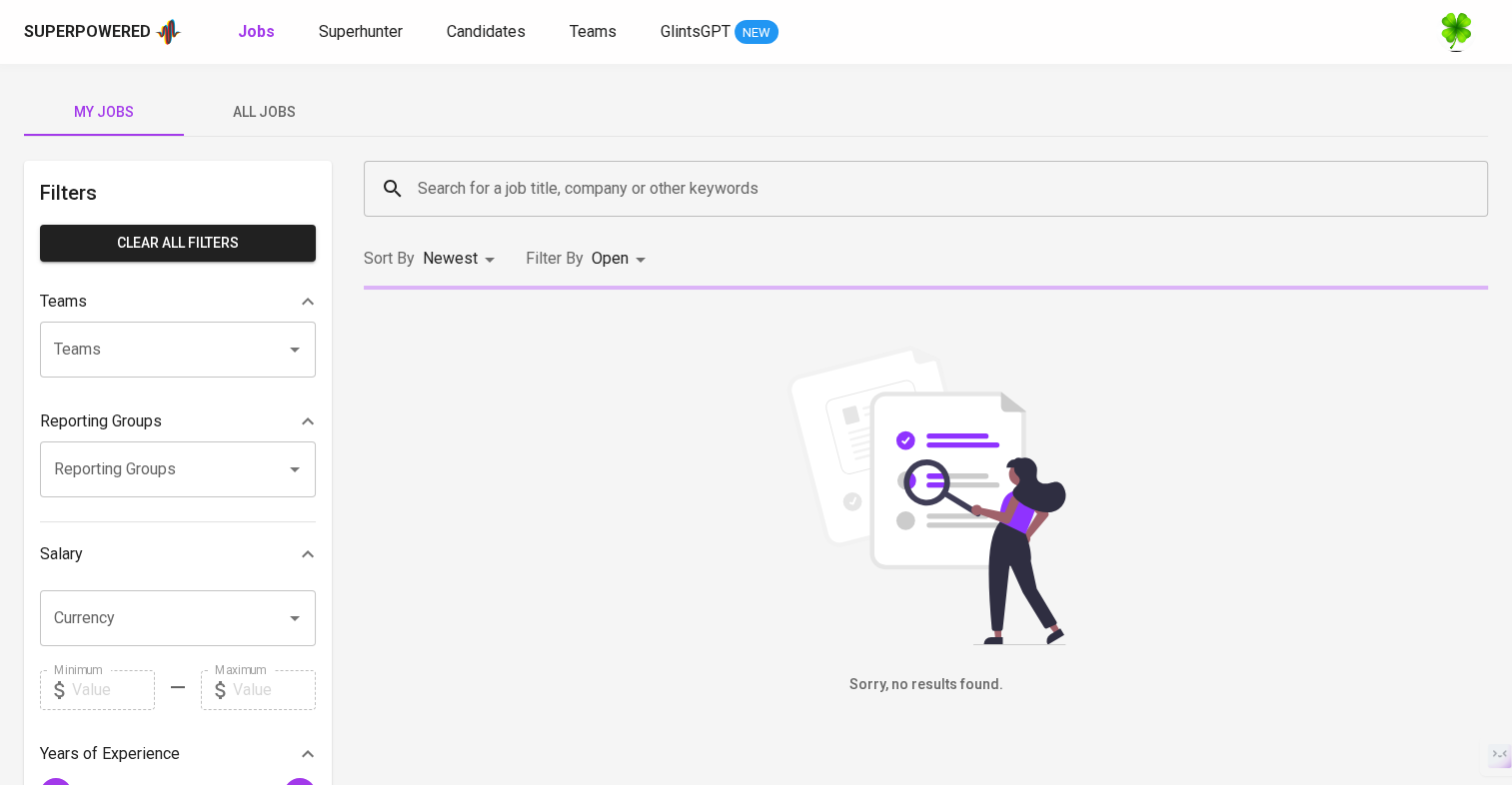 click on "All Jobs" at bounding box center [104, 112] 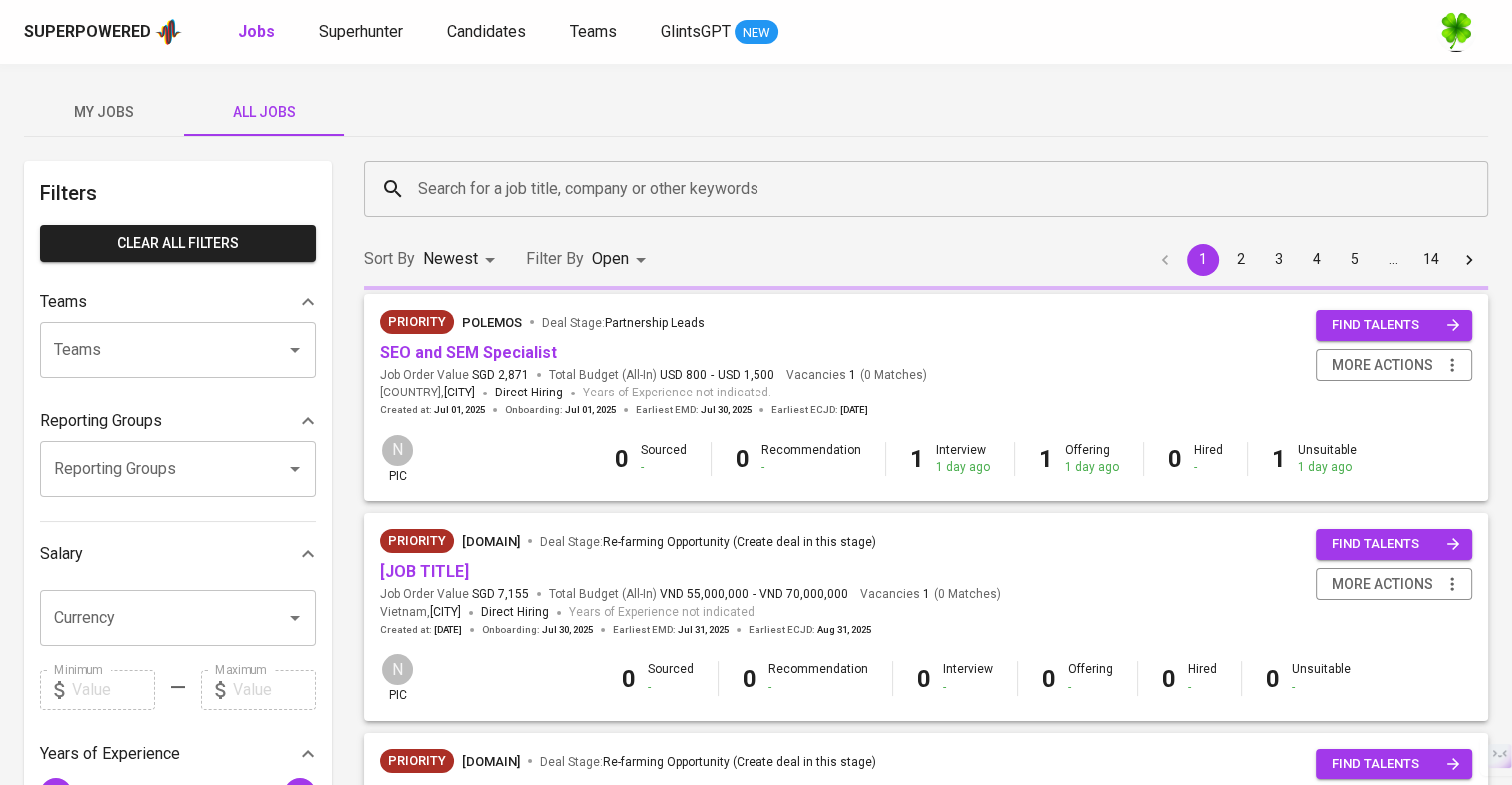 click on "Search for a job title, company or other keywords" at bounding box center (930, 189) 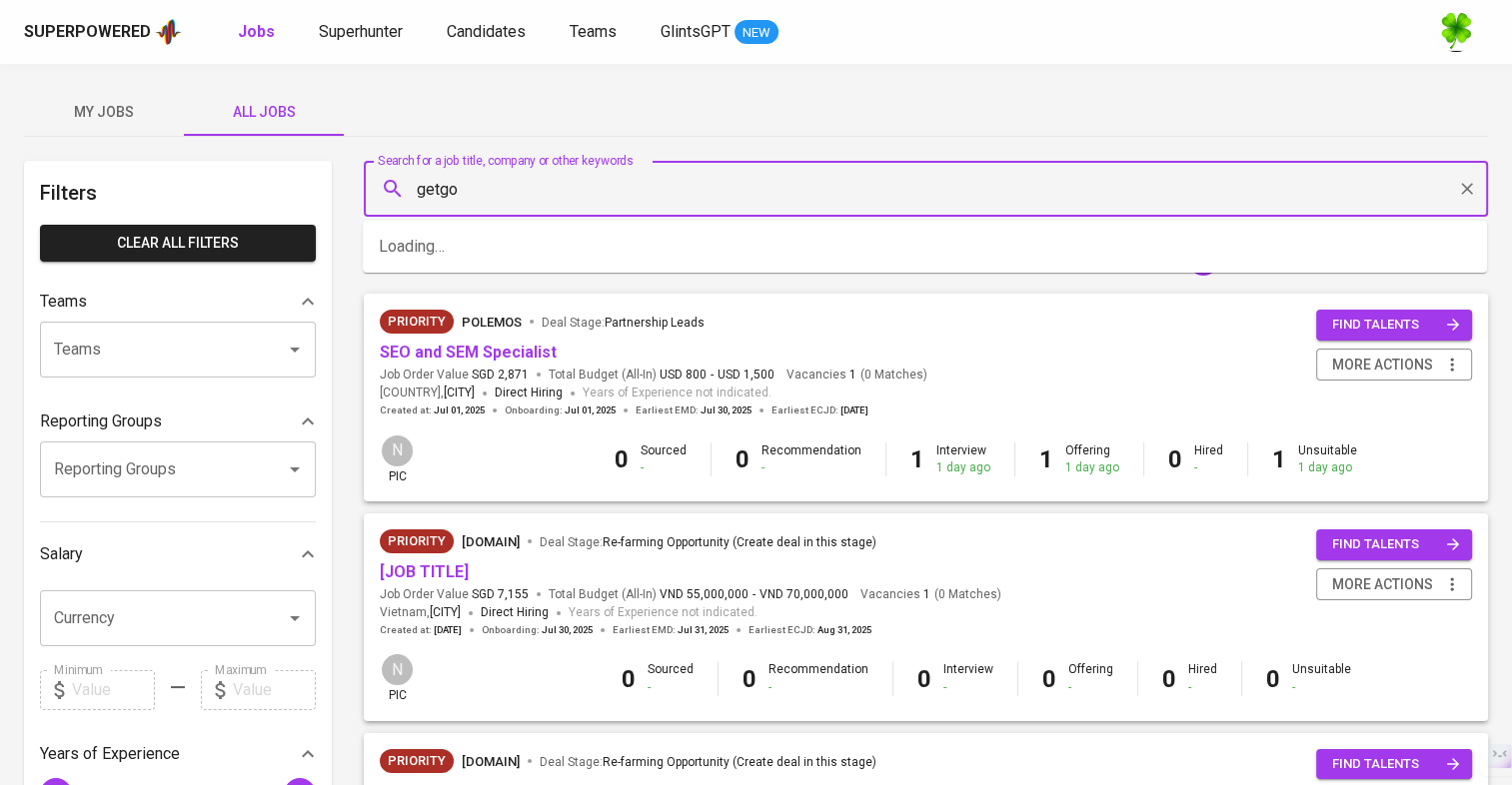 type on "[COMPANY_NAME]" 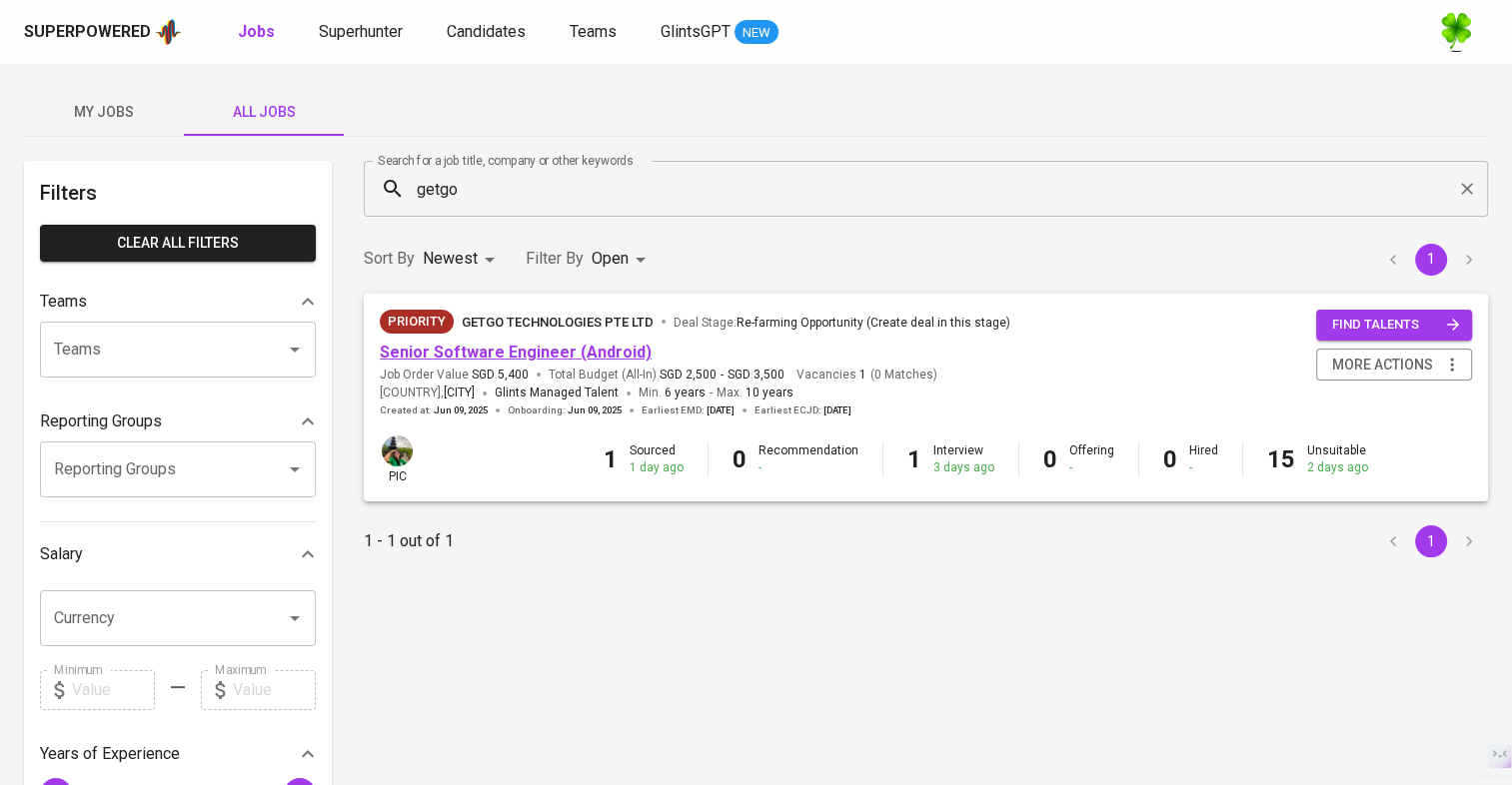 click on "Senior Software Engineer (Android)" at bounding box center (516, 352) 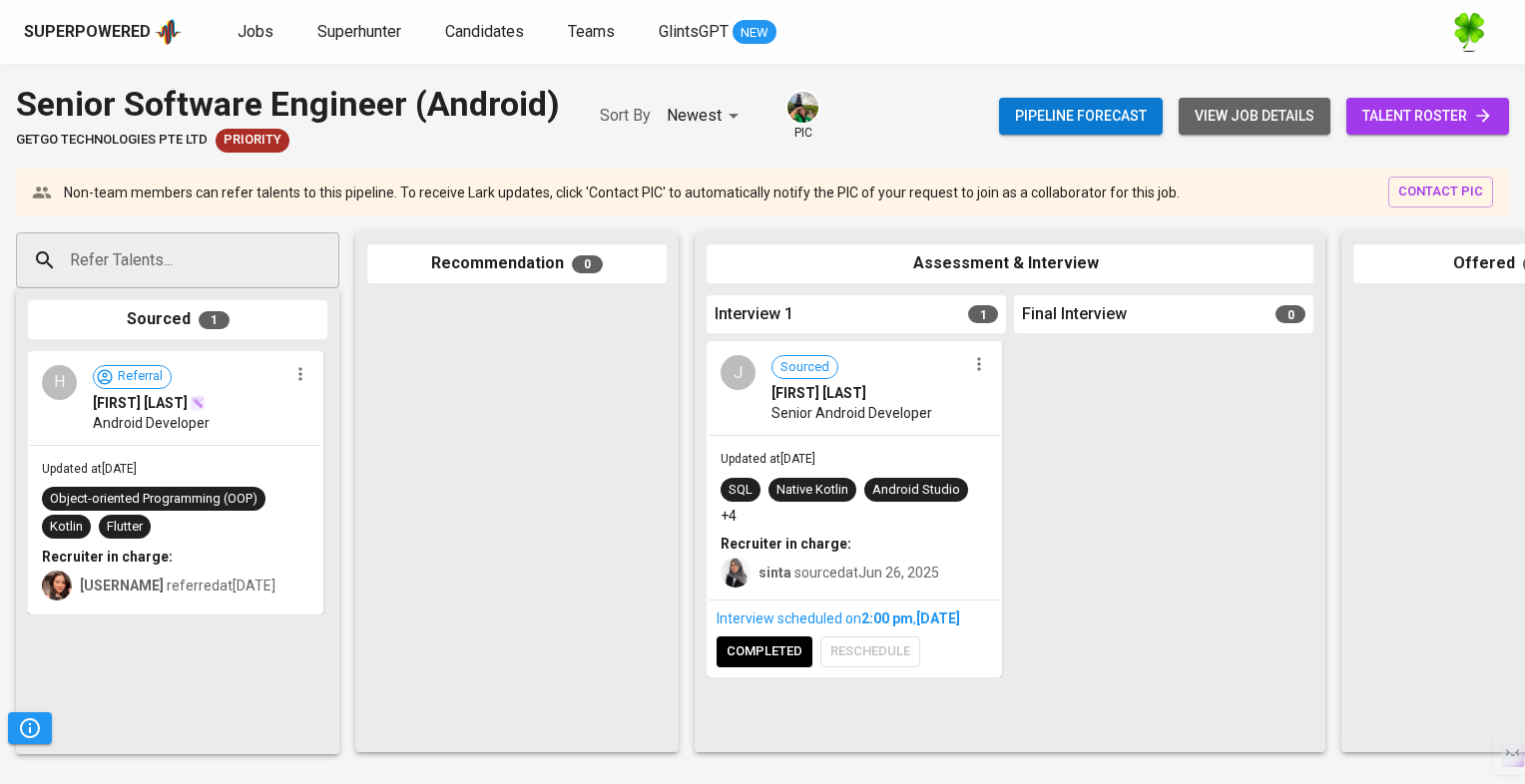 click on "view job details" at bounding box center [1255, 116] 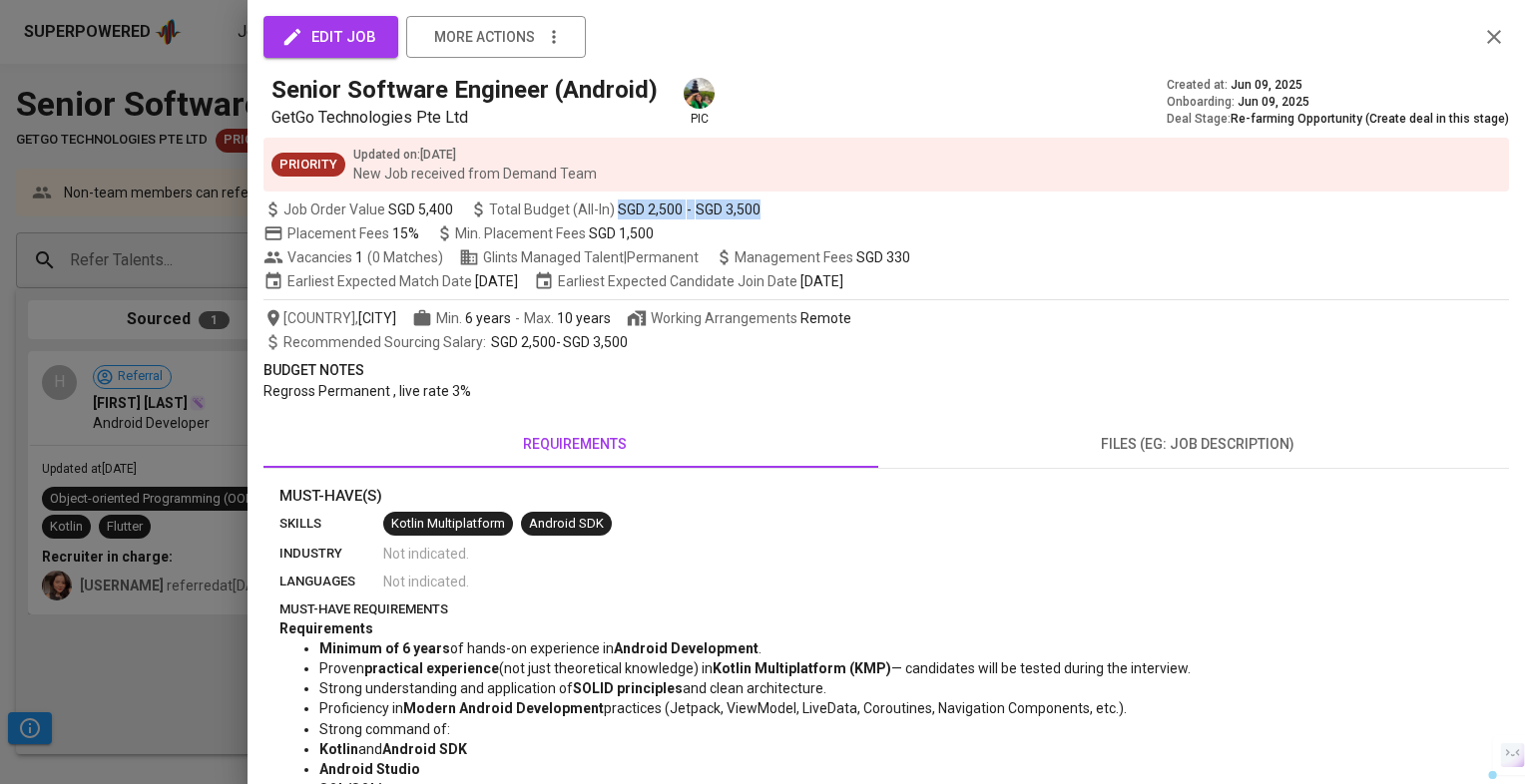 drag, startPoint x: 766, startPoint y: 211, endPoint x: 612, endPoint y: 211, distance: 154 